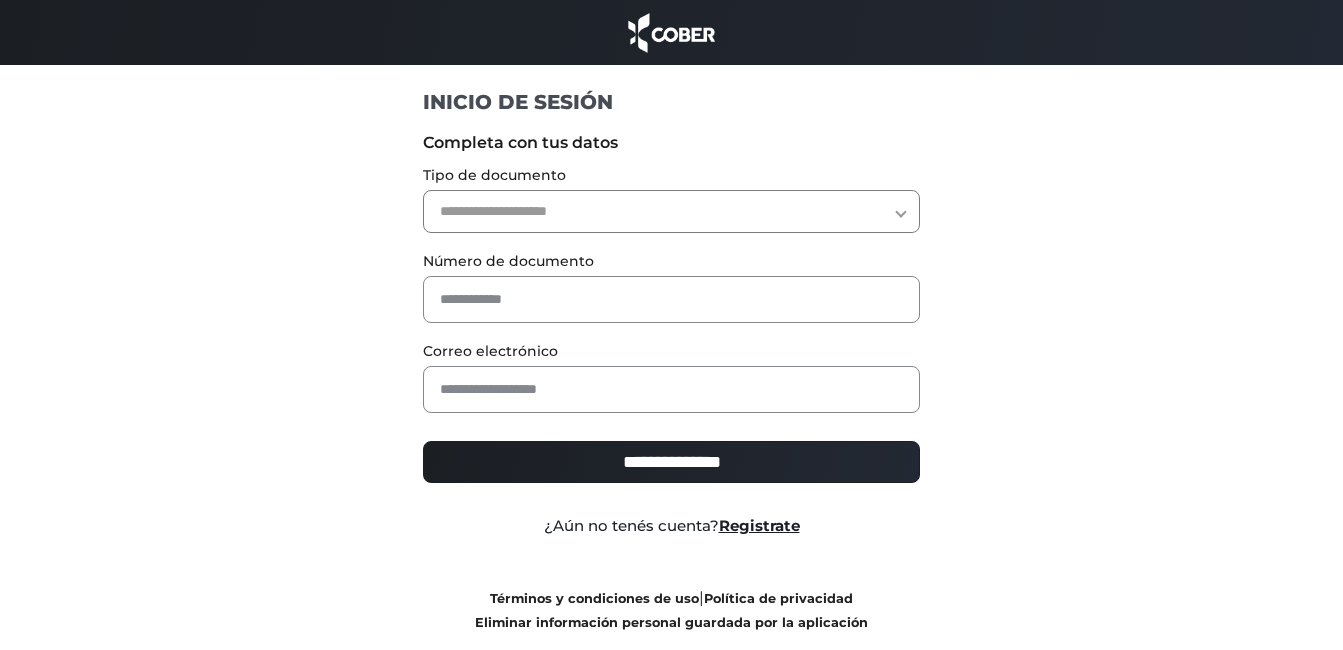 scroll, scrollTop: 0, scrollLeft: 0, axis: both 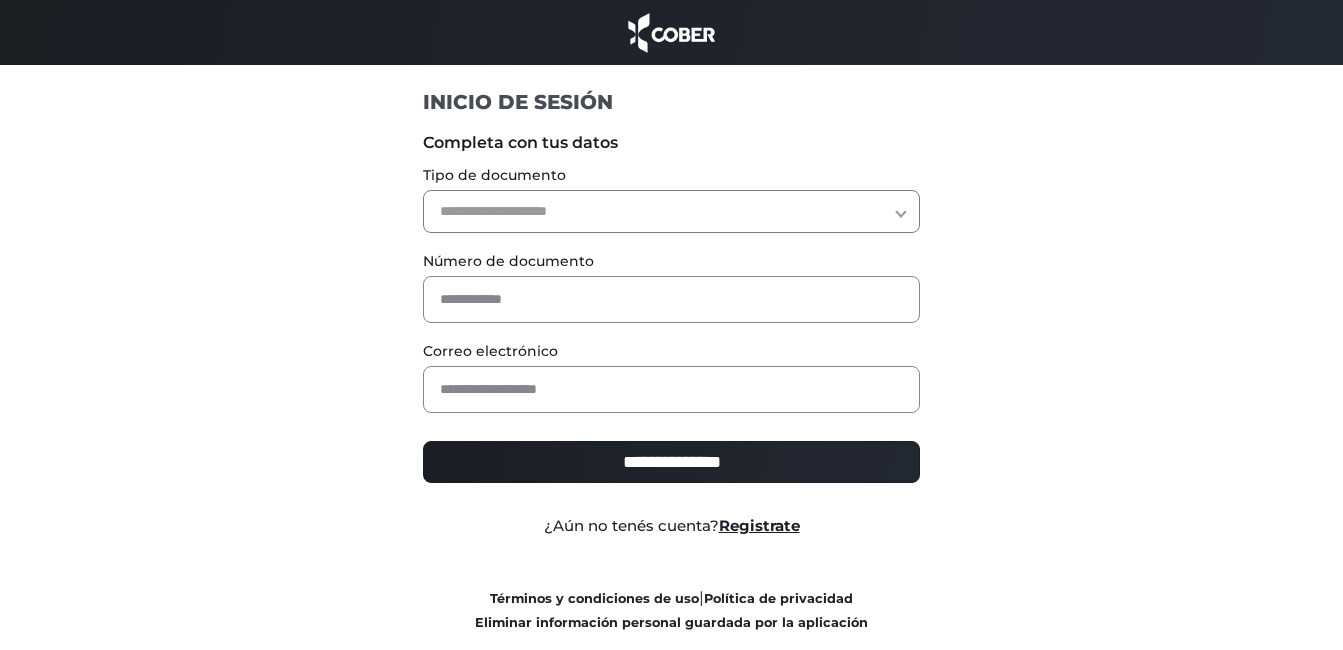 click on "**********" at bounding box center [671, 211] 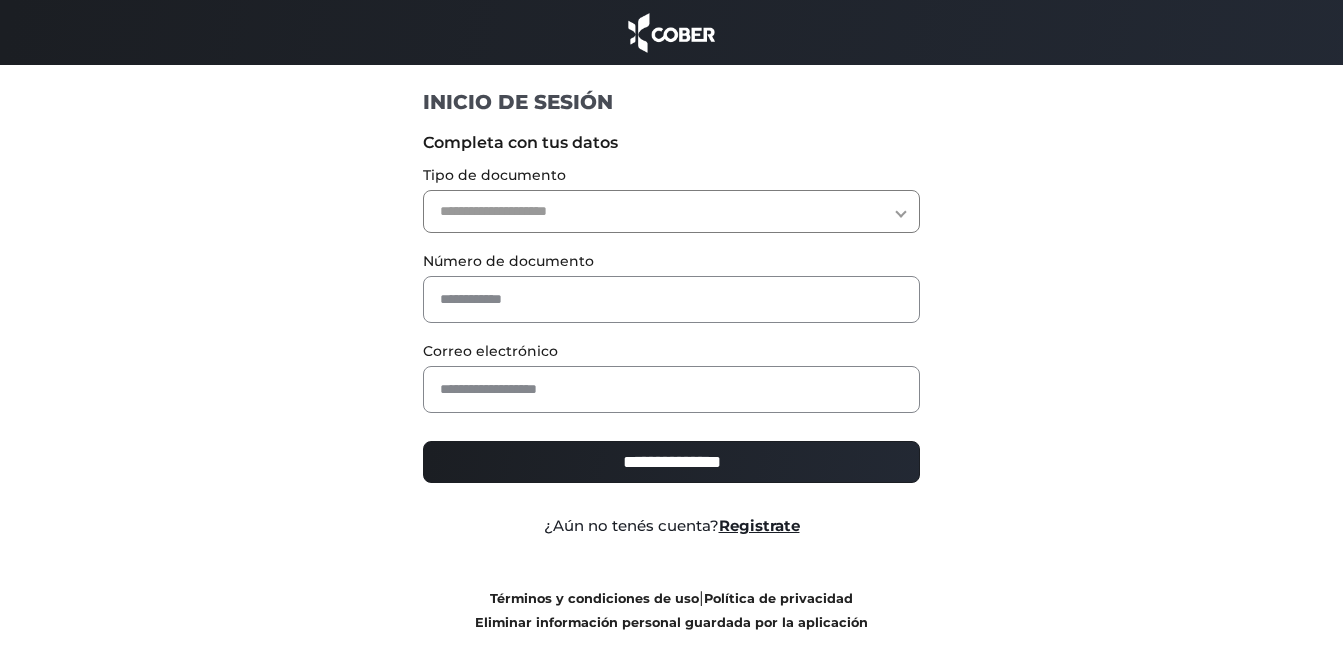 select on "***" 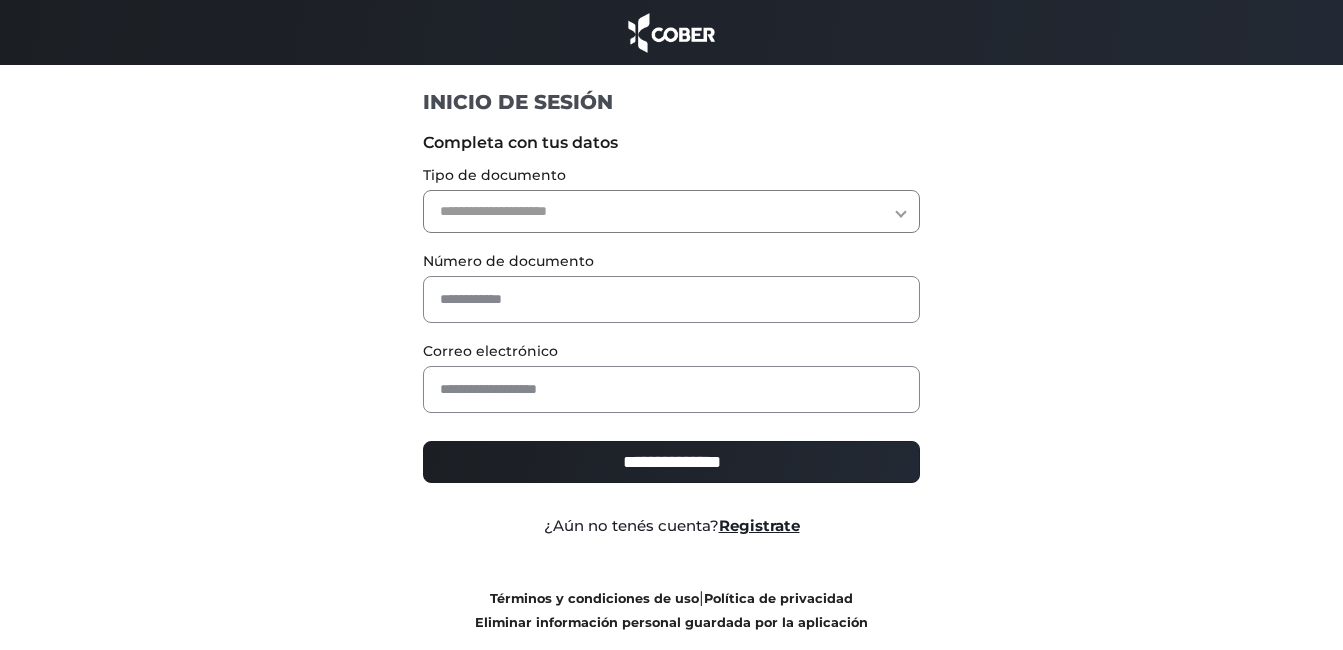 click on "**********" at bounding box center [671, 211] 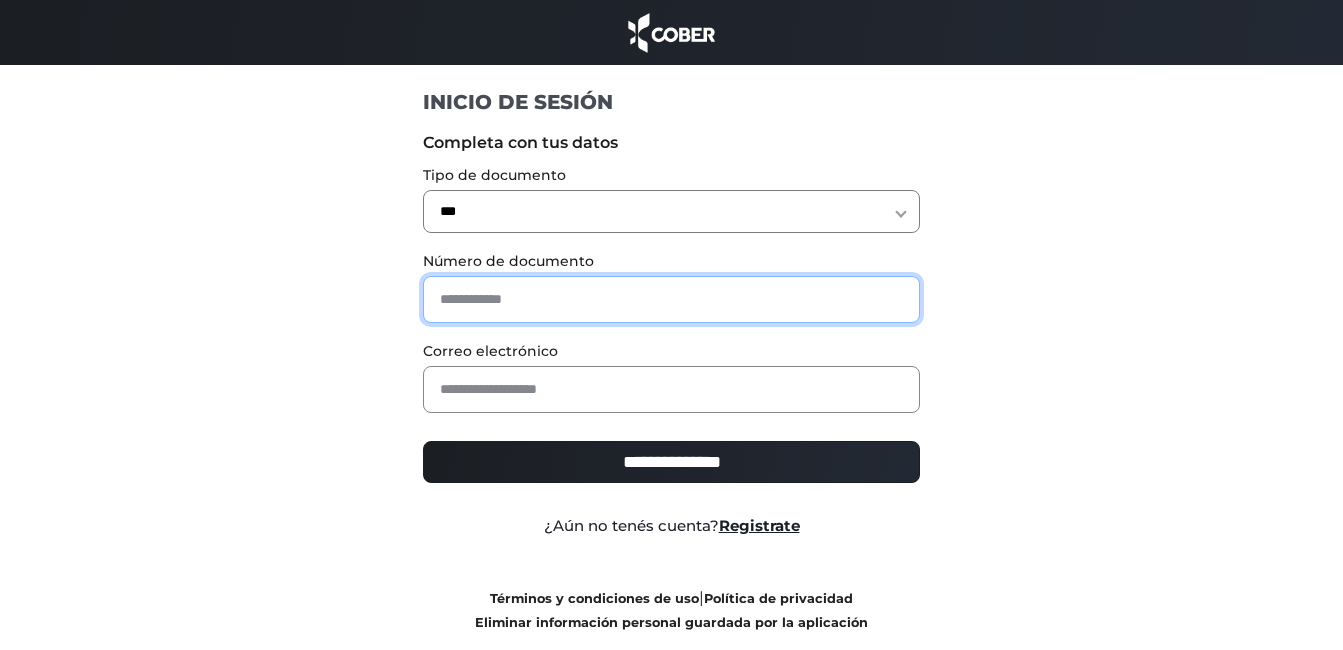 click at bounding box center (671, 299) 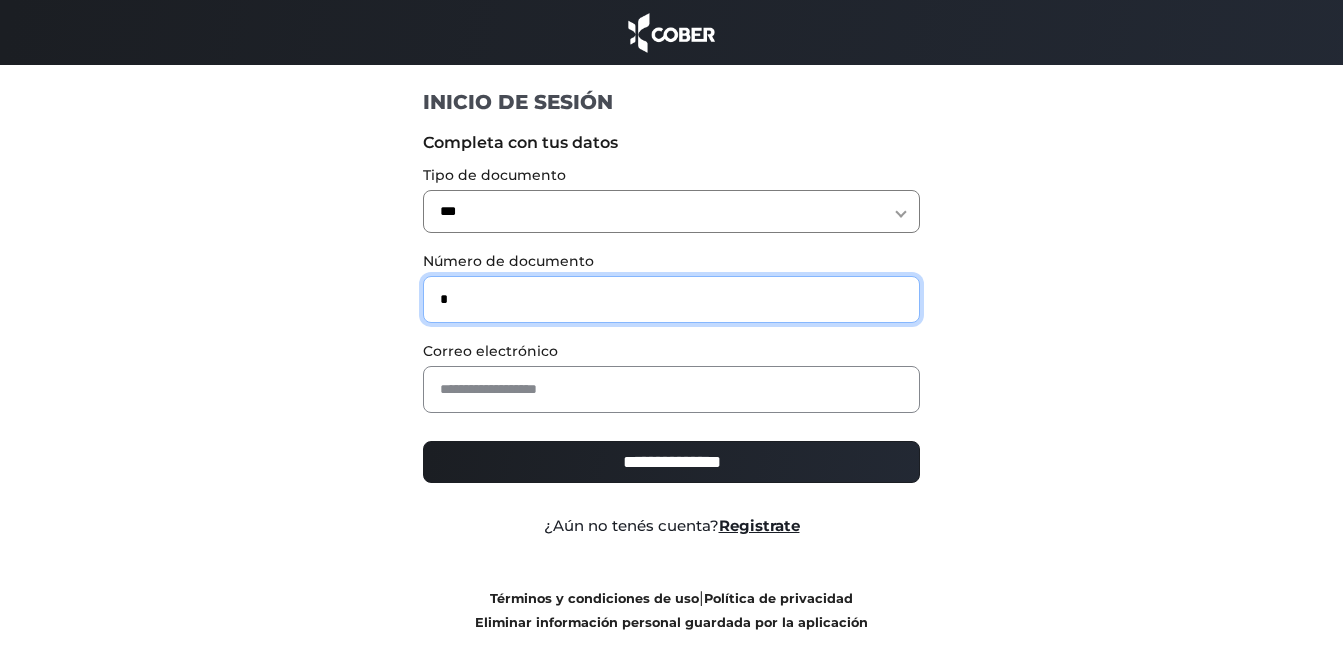 type on "*" 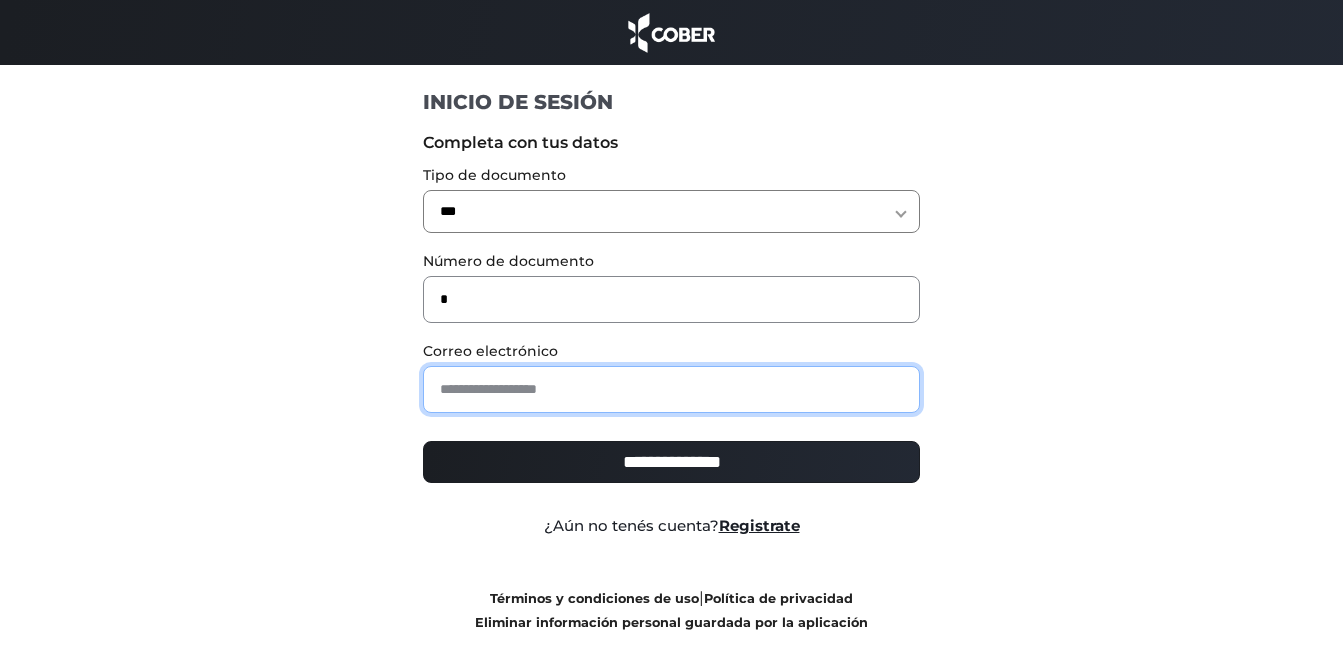 click at bounding box center (671, 389) 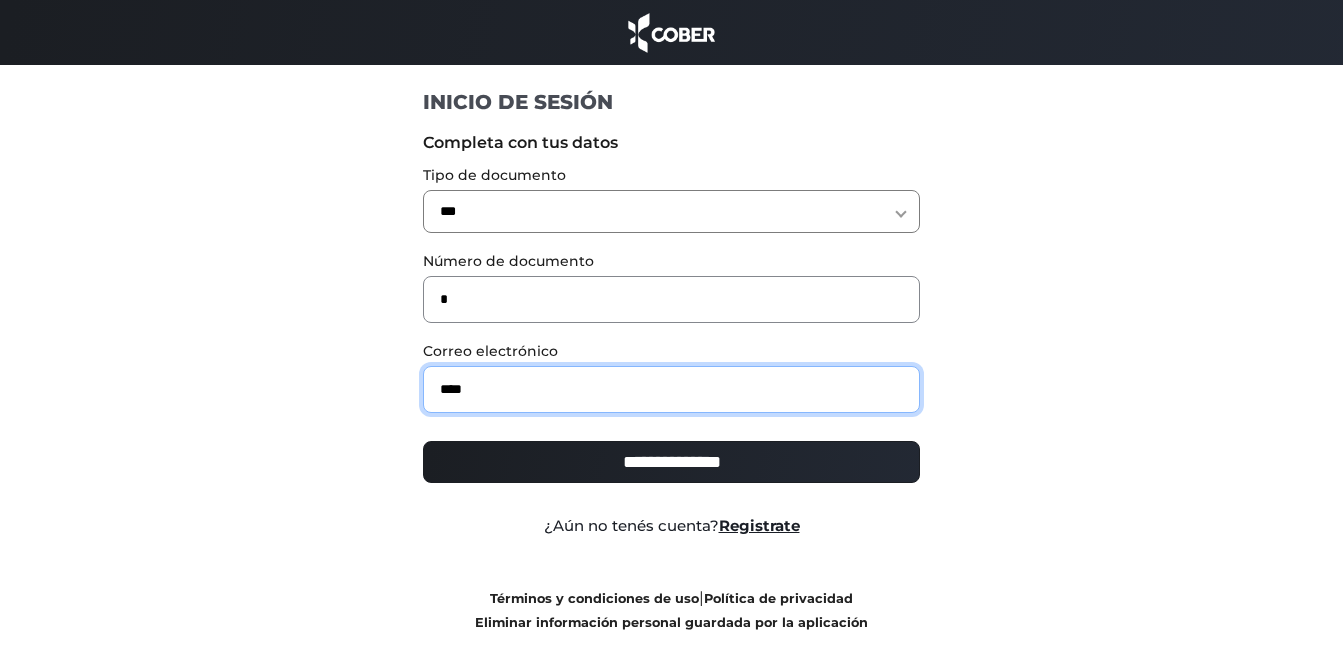 click on "**********" at bounding box center [671, 462] 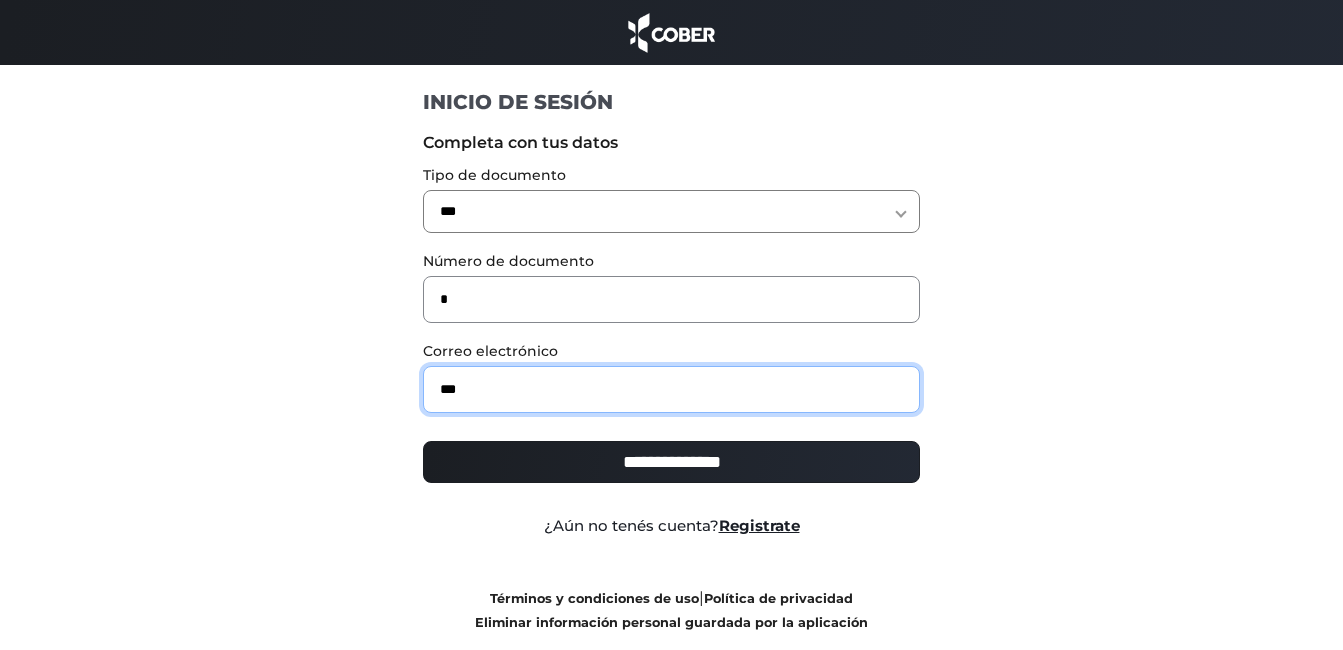 type on "**********" 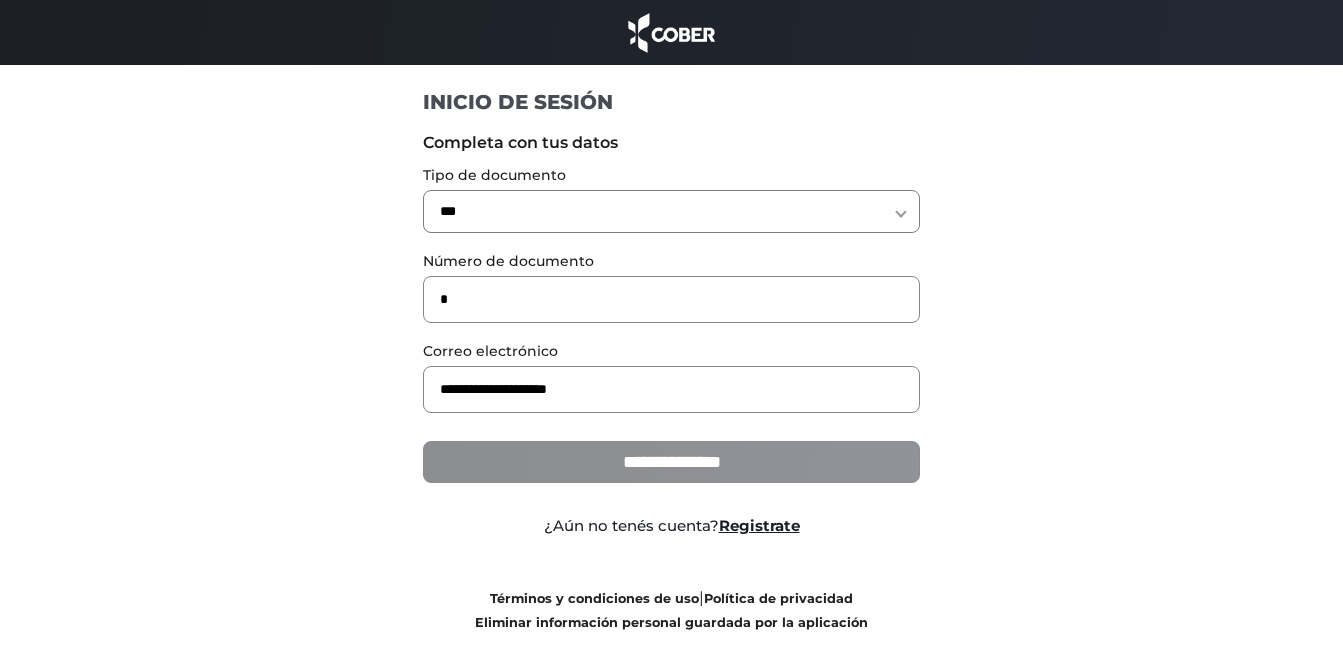 click on "**********" at bounding box center (671, 462) 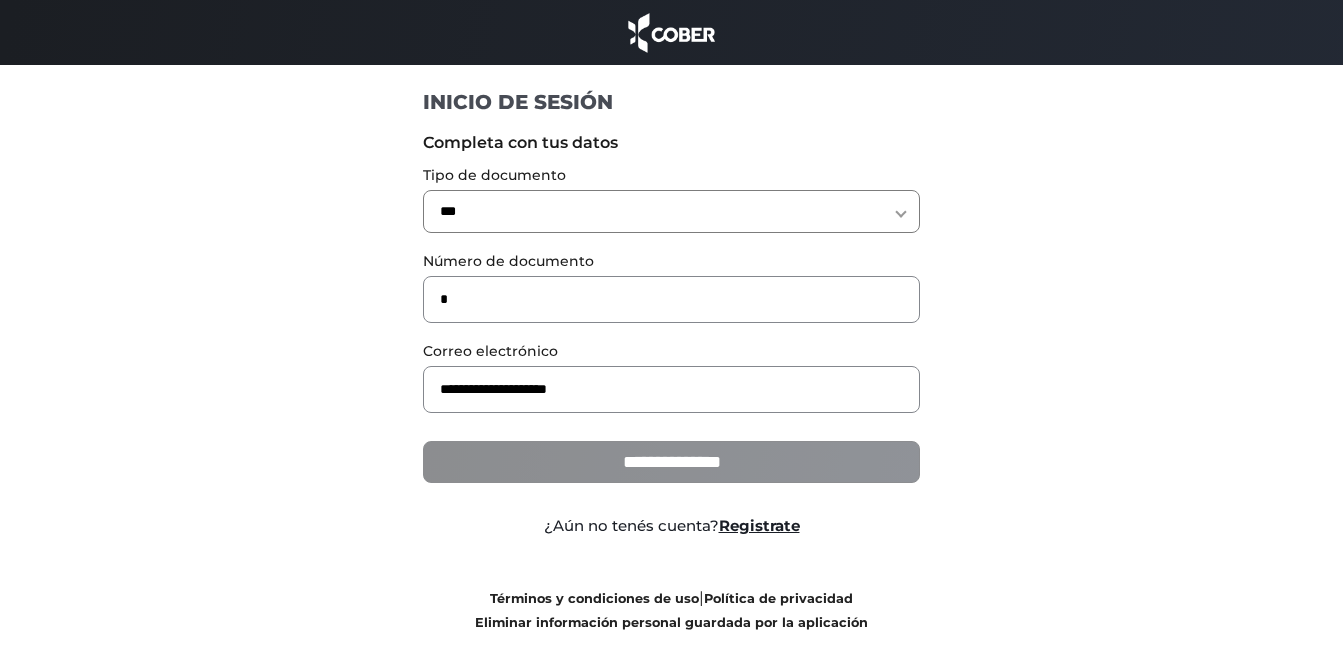 type on "**********" 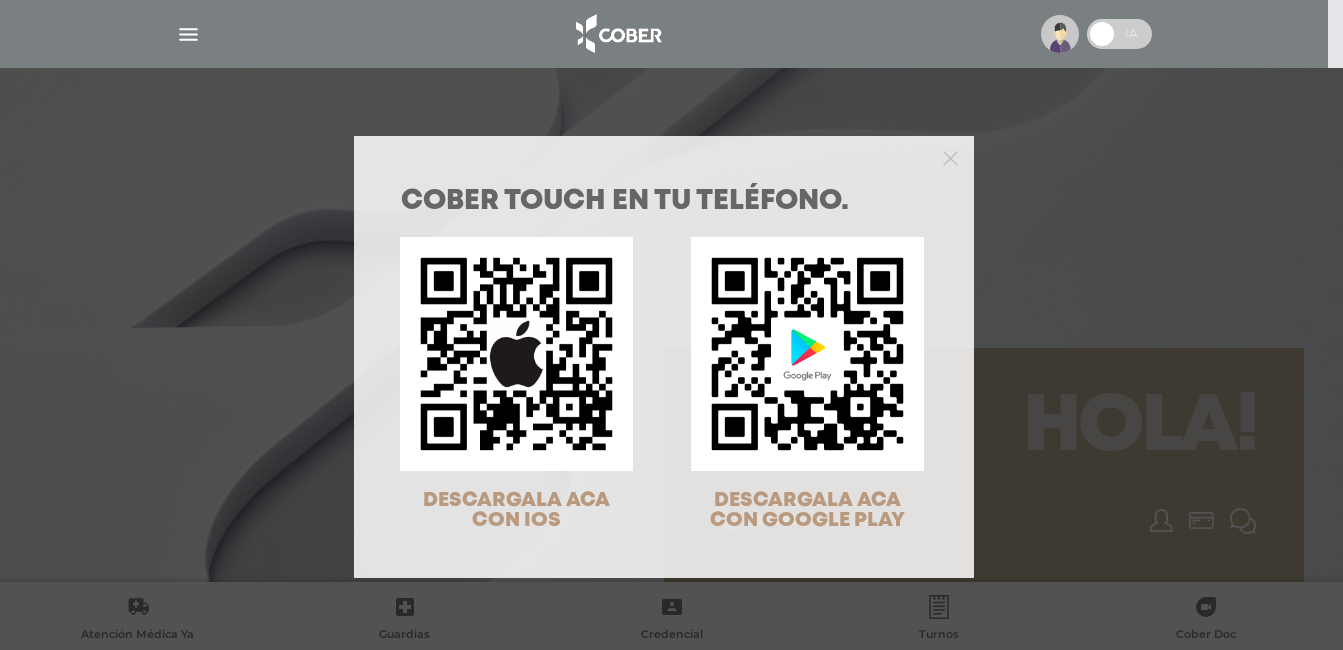 scroll, scrollTop: 0, scrollLeft: 0, axis: both 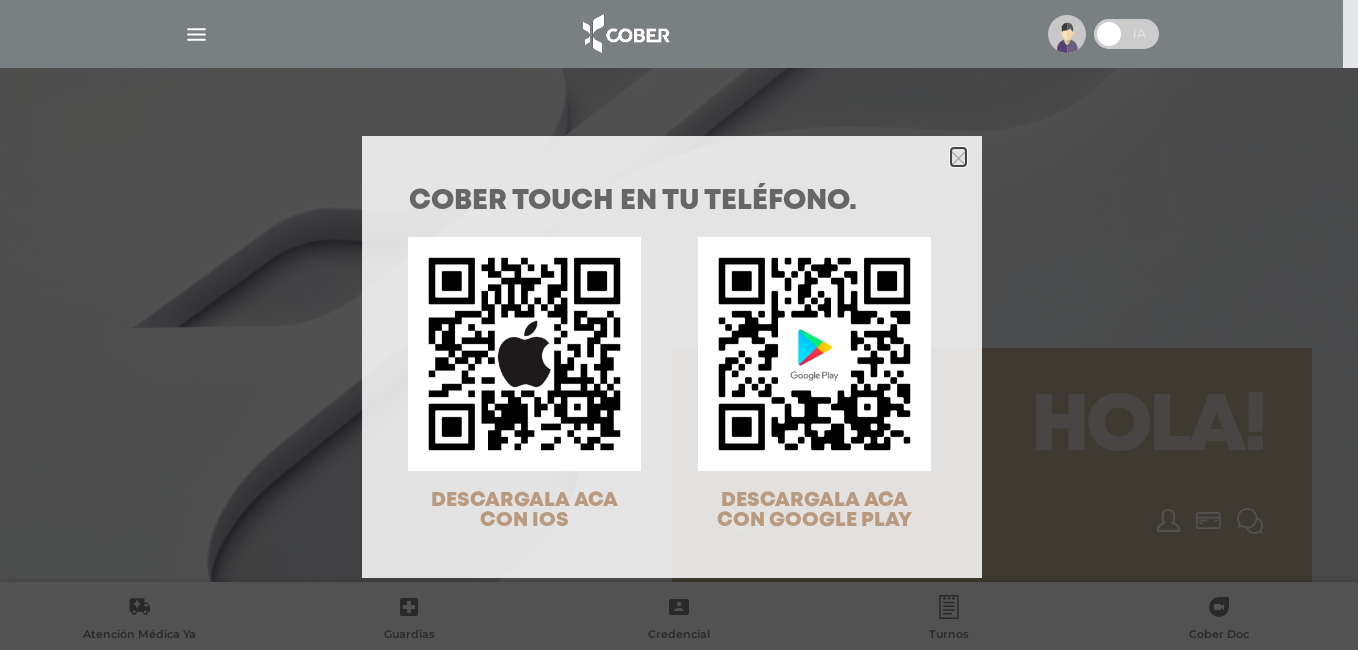 click 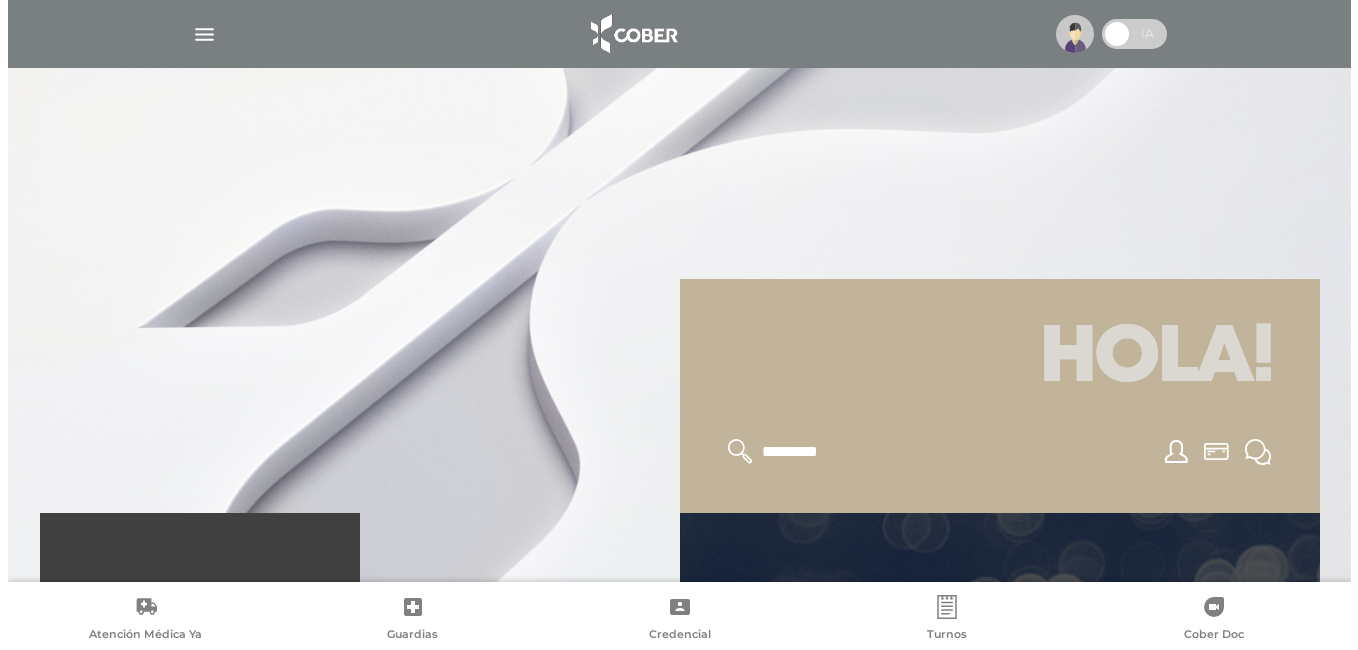 scroll, scrollTop: 100, scrollLeft: 0, axis: vertical 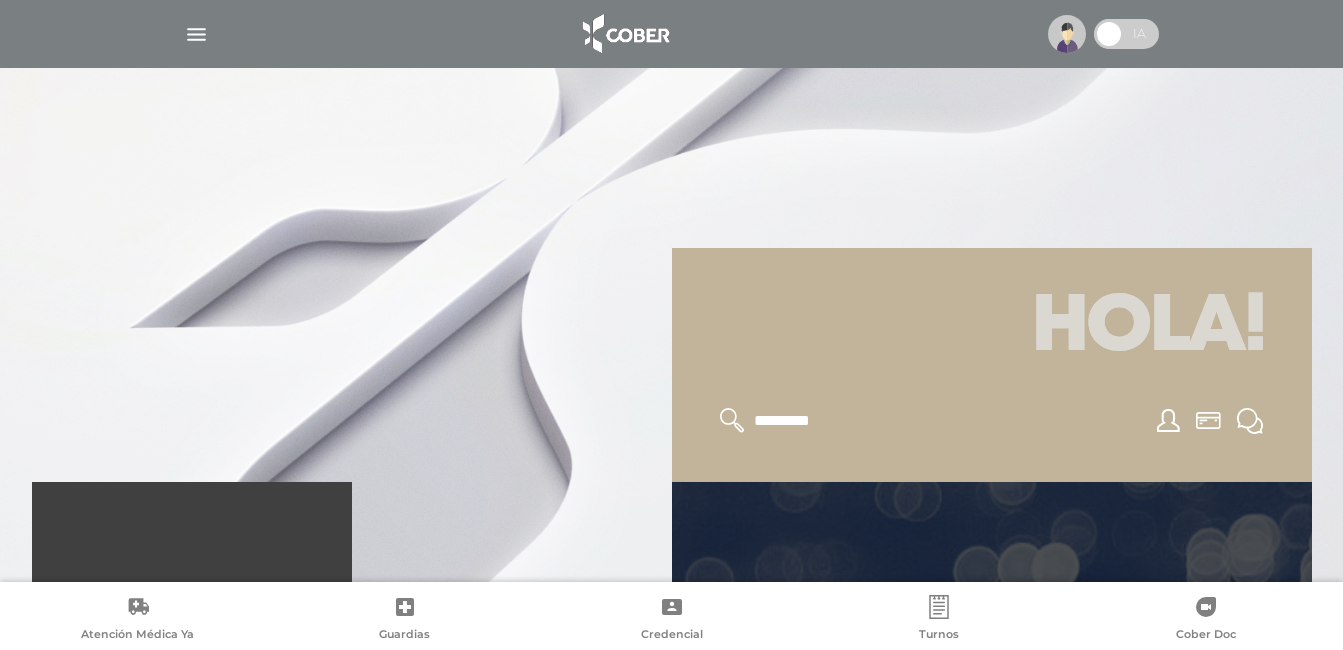 click at bounding box center [196, 34] 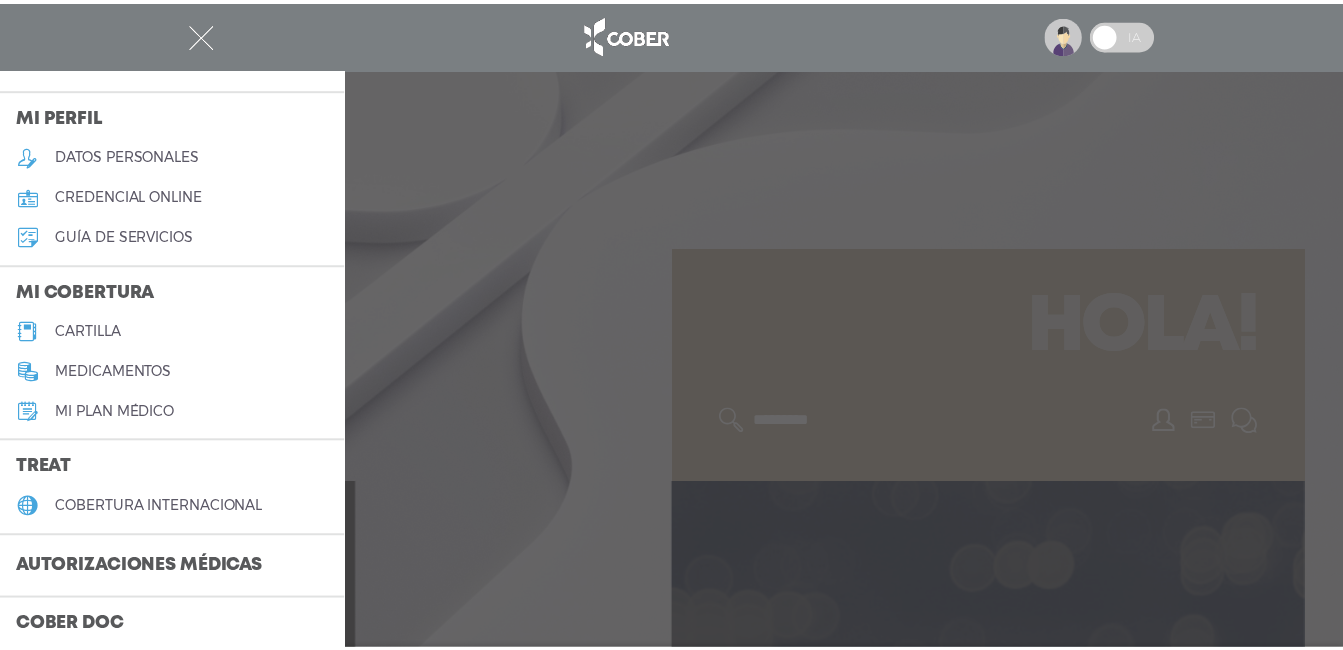 scroll, scrollTop: 100, scrollLeft: 0, axis: vertical 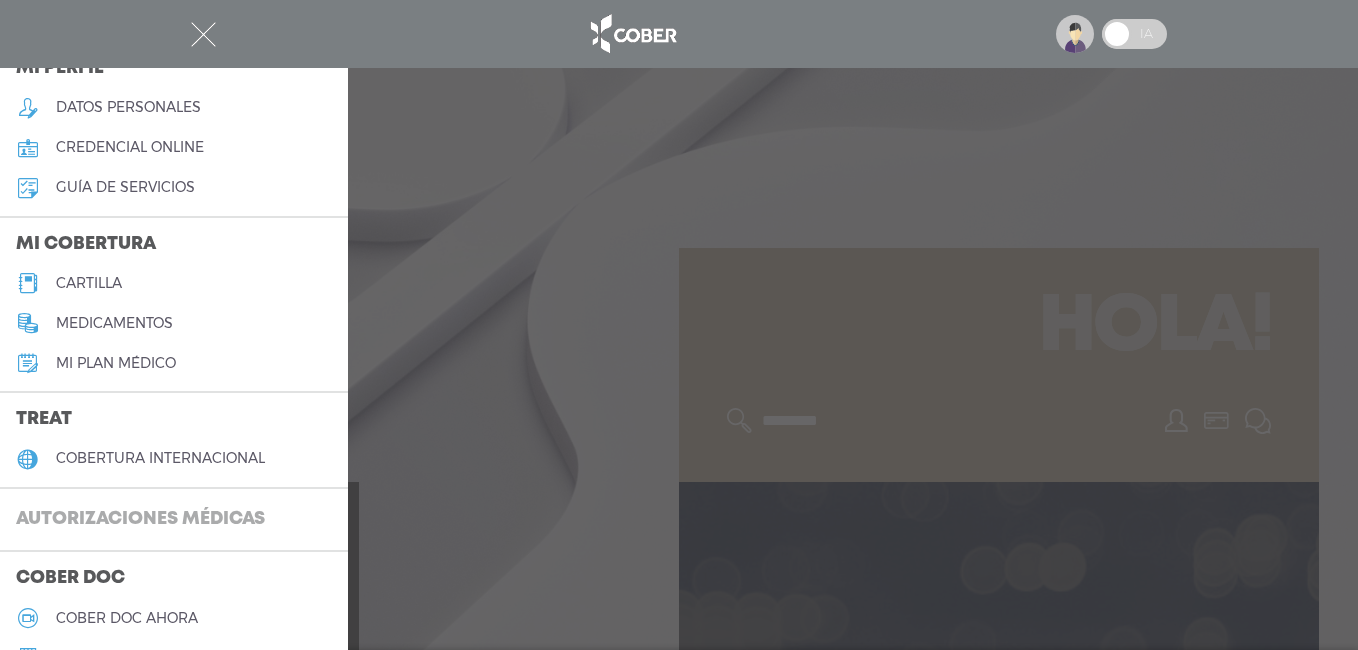 click on "Autorizaciones médicas" at bounding box center (140, 520) 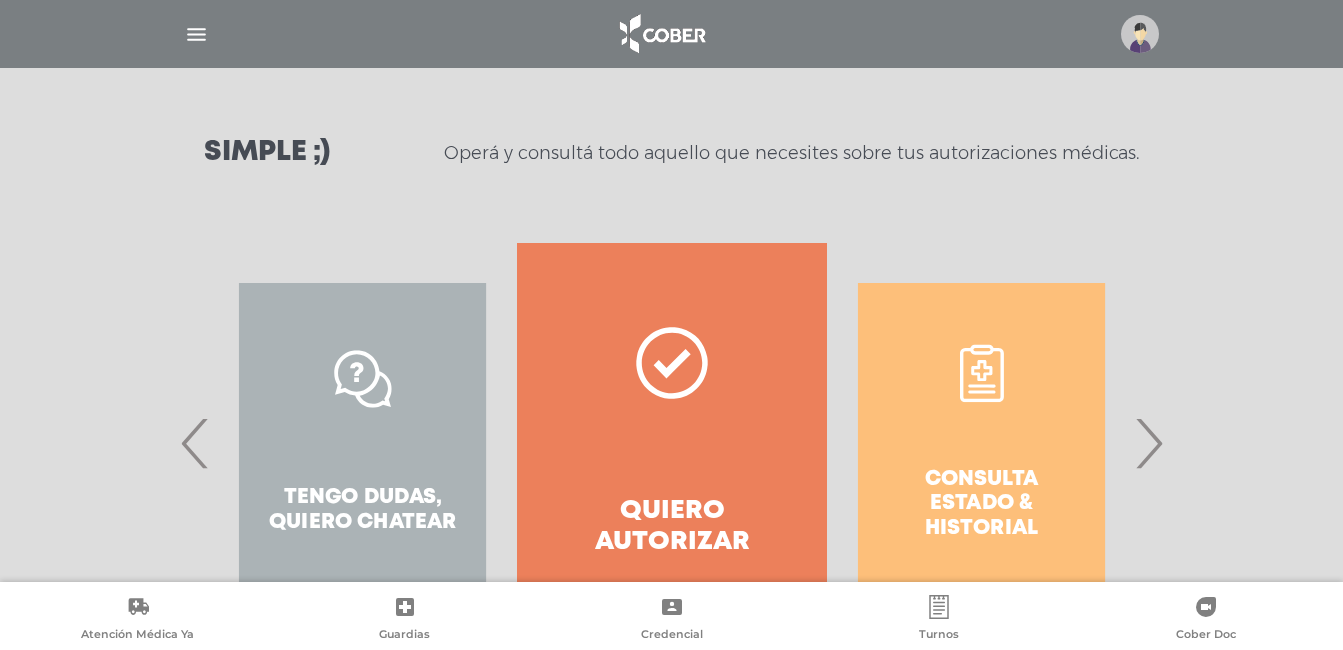 scroll, scrollTop: 300, scrollLeft: 0, axis: vertical 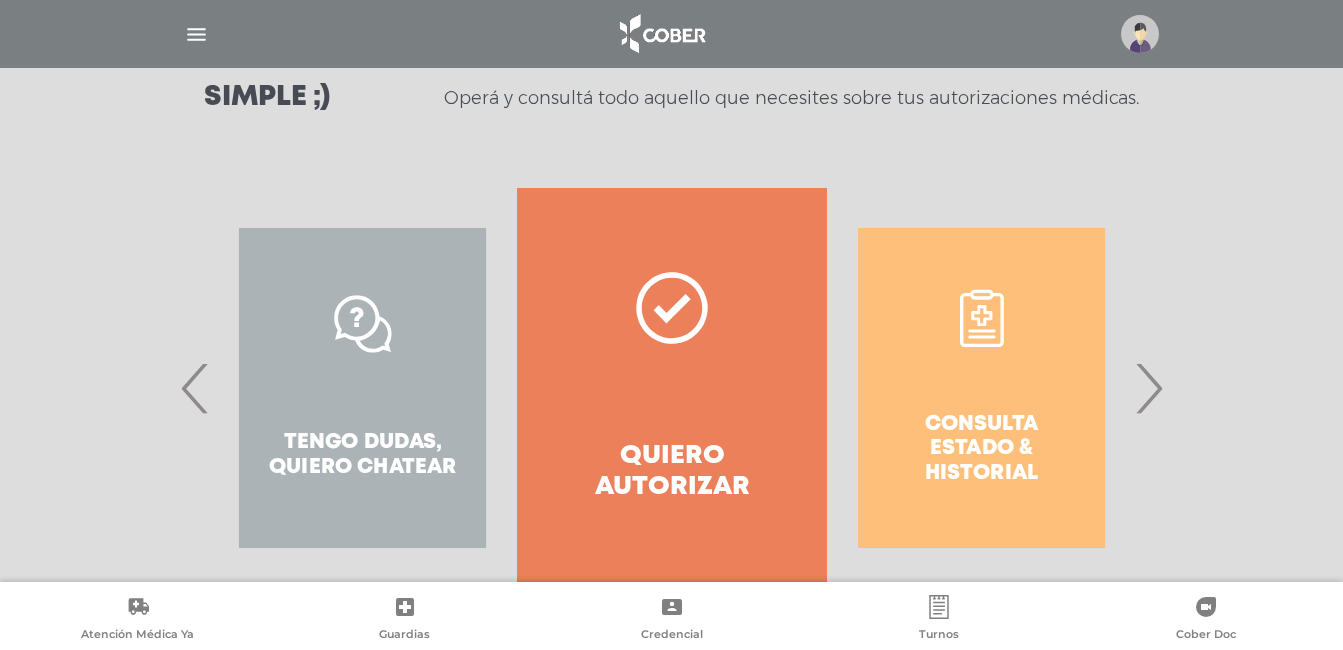 click on "Quiero autorizar" at bounding box center (671, 388) 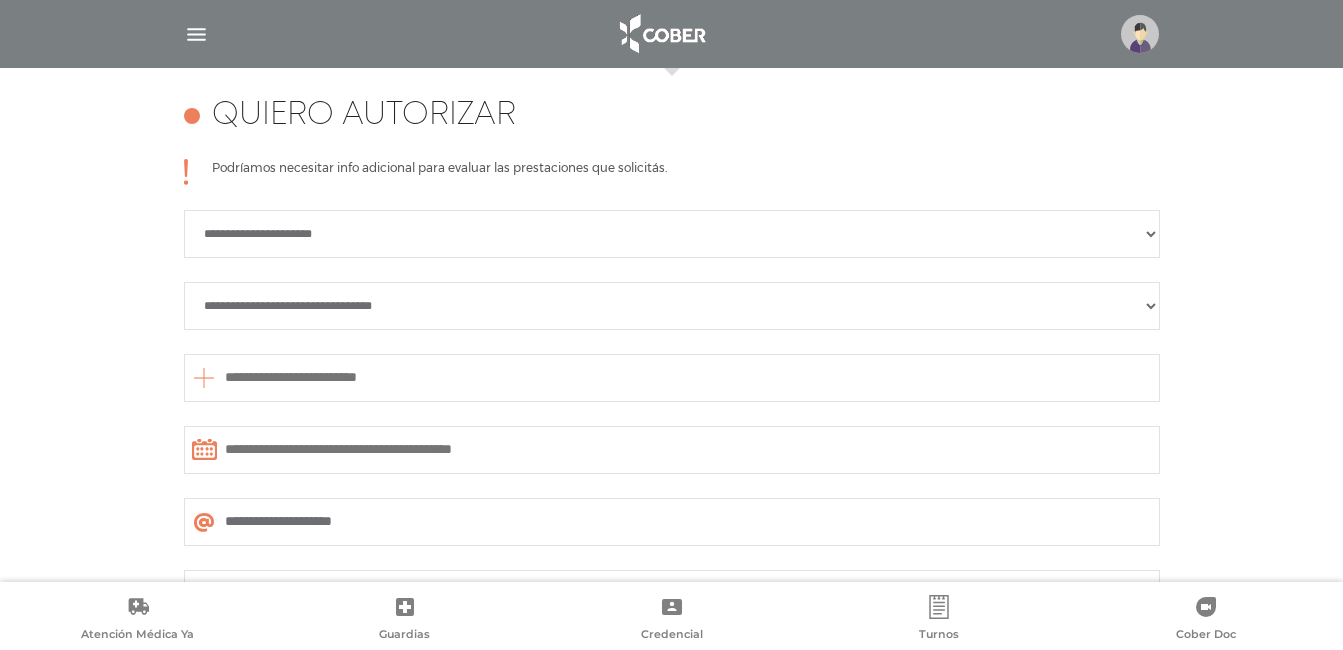 scroll, scrollTop: 888, scrollLeft: 0, axis: vertical 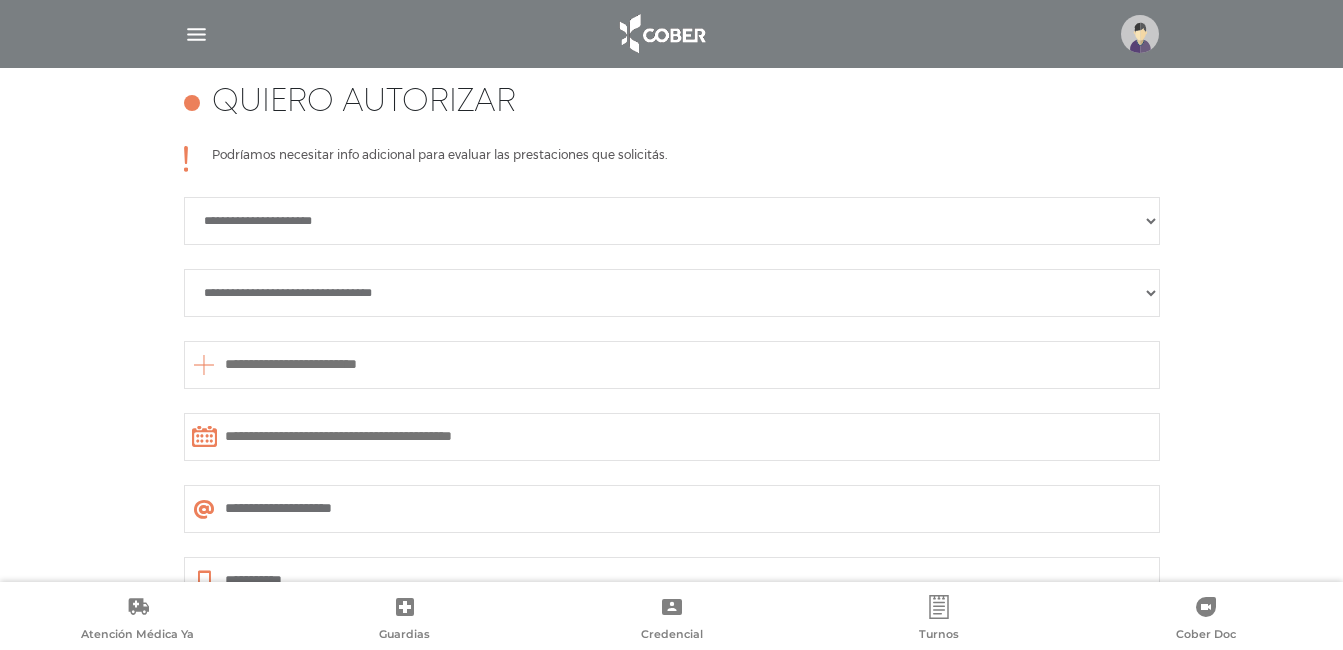 click on "**********" at bounding box center [672, 221] 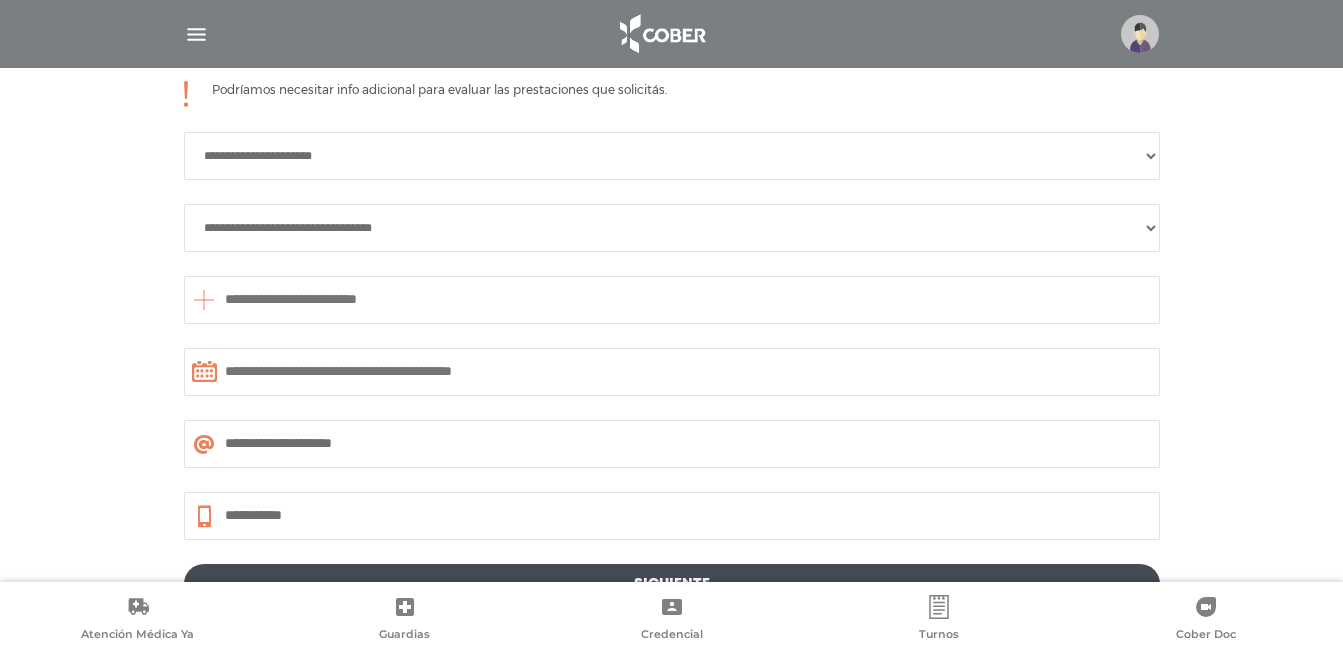 scroll, scrollTop: 988, scrollLeft: 0, axis: vertical 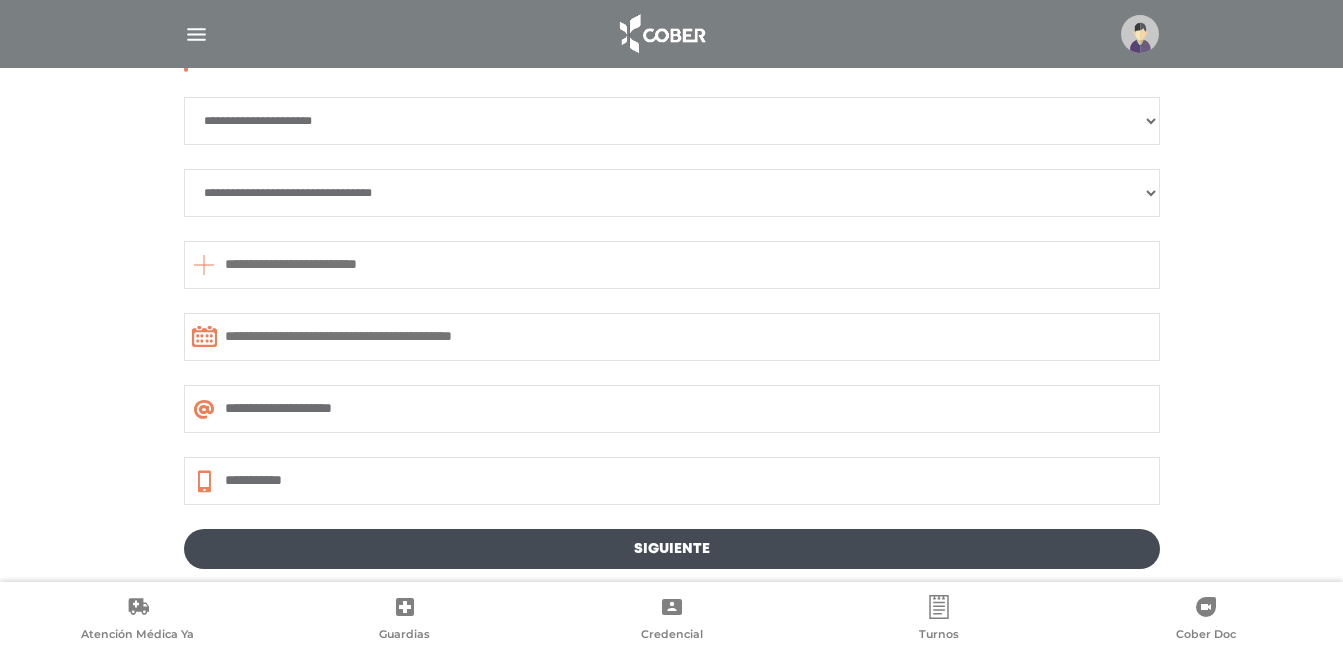 click on "Siguiente" at bounding box center (672, 549) 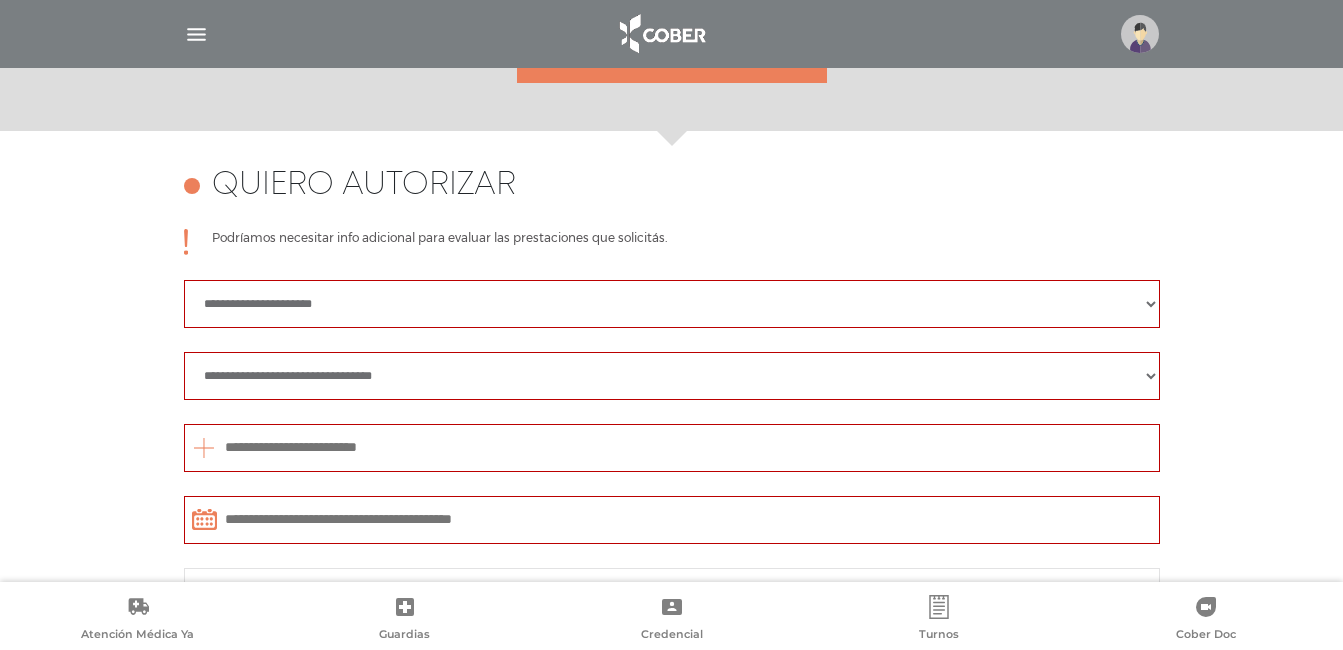 scroll, scrollTop: 788, scrollLeft: 0, axis: vertical 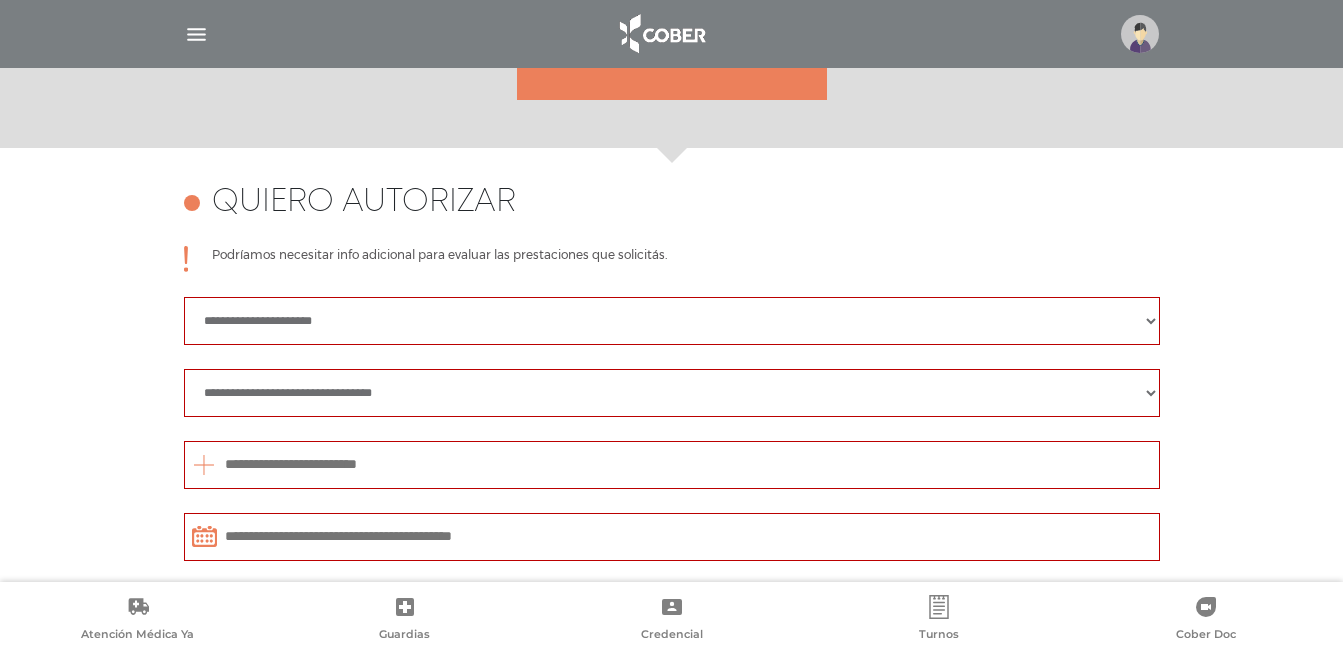 click at bounding box center (196, 34) 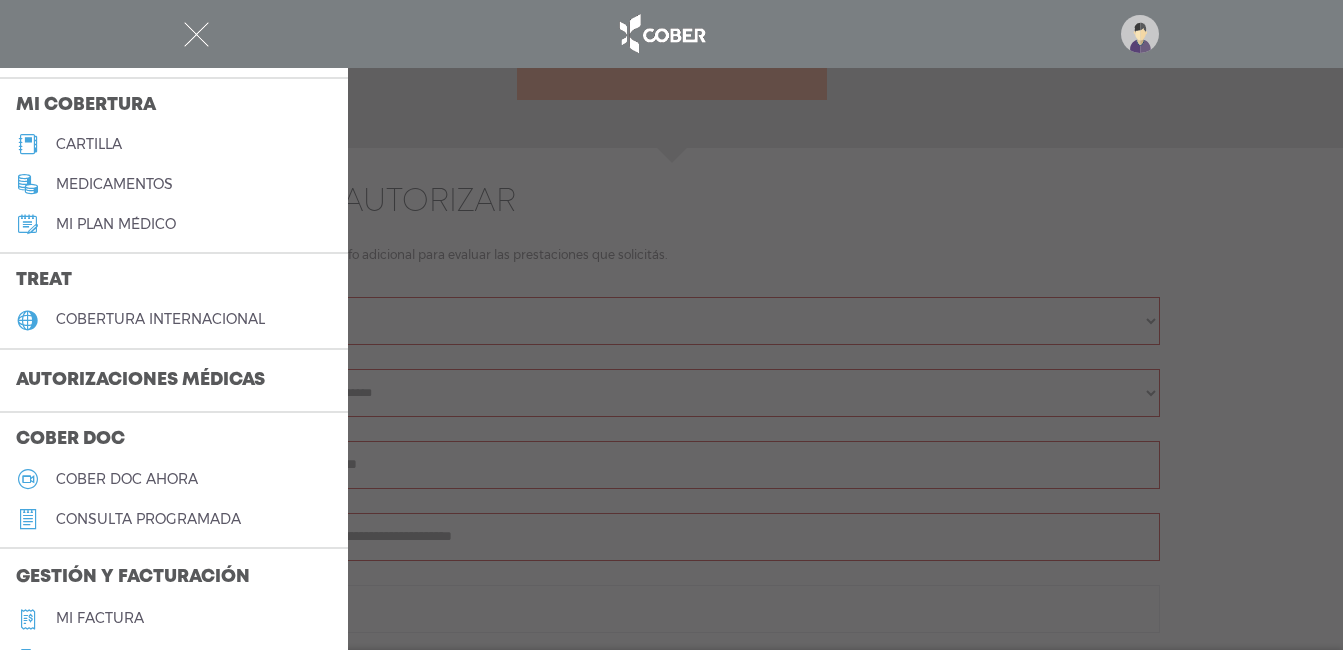 scroll, scrollTop: 300, scrollLeft: 0, axis: vertical 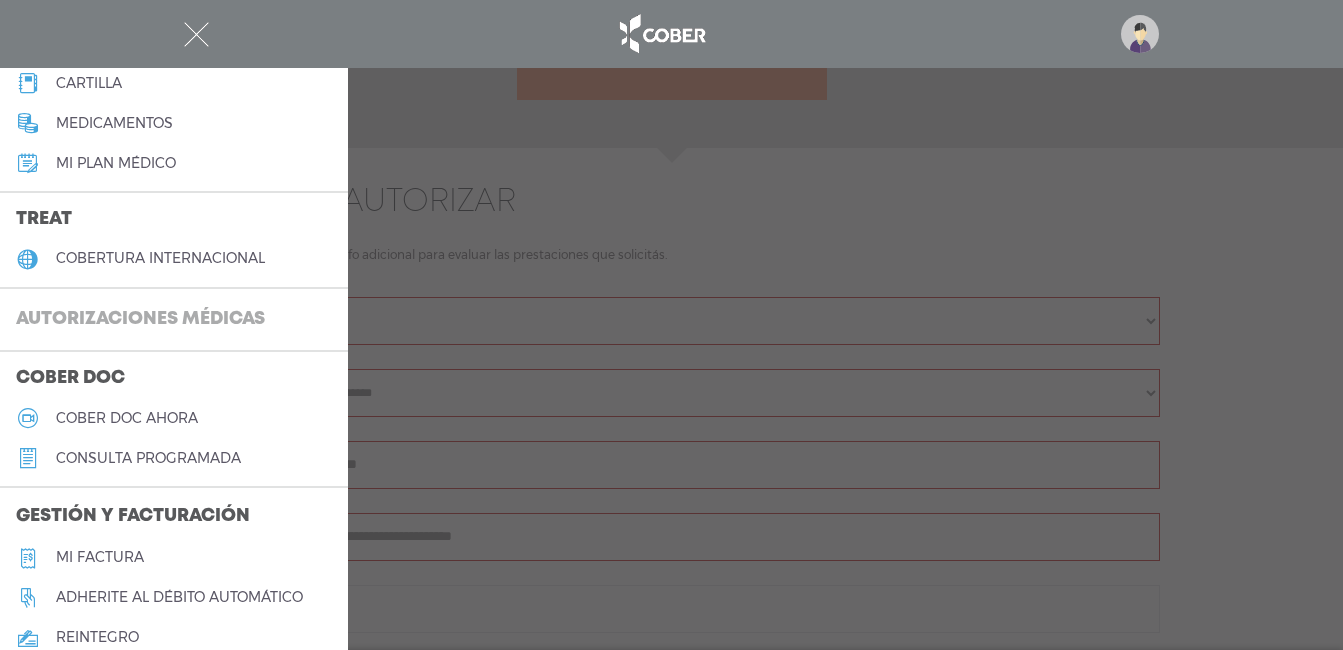 click on "Autorizaciones médicas" at bounding box center (140, 320) 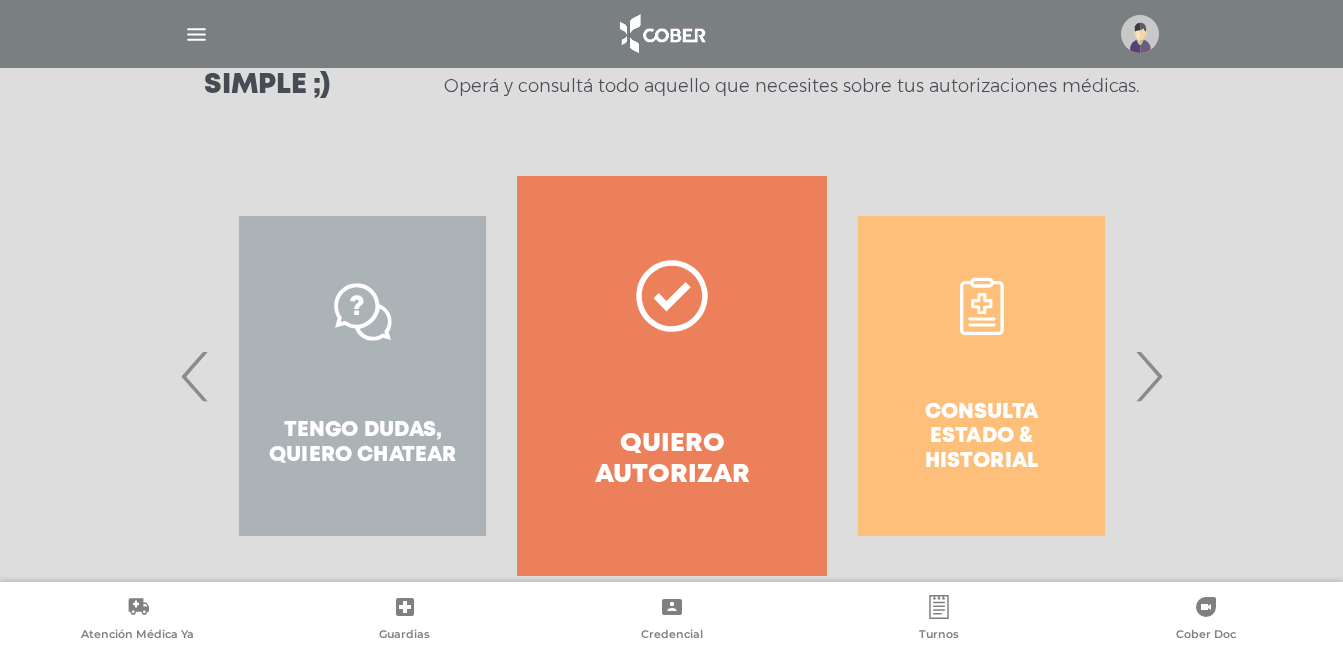 scroll, scrollTop: 354, scrollLeft: 0, axis: vertical 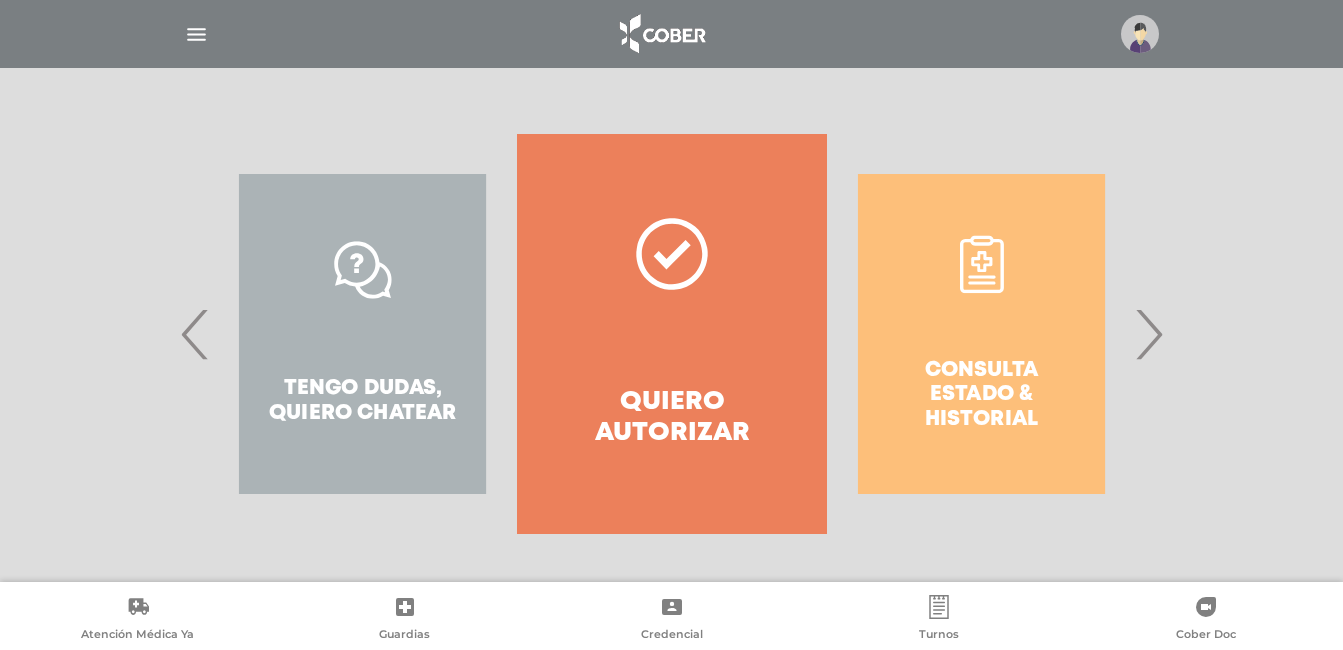click on "›" at bounding box center (1148, 334) 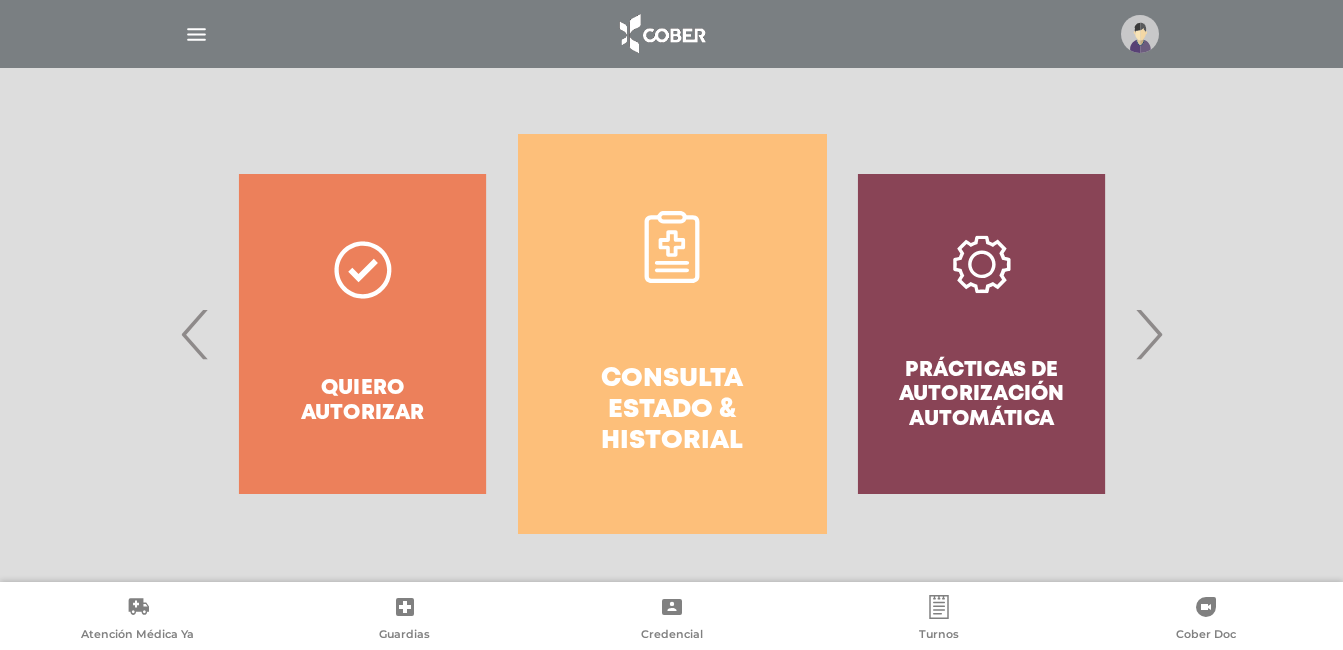 click on "Consulta estado & historial" at bounding box center (672, 334) 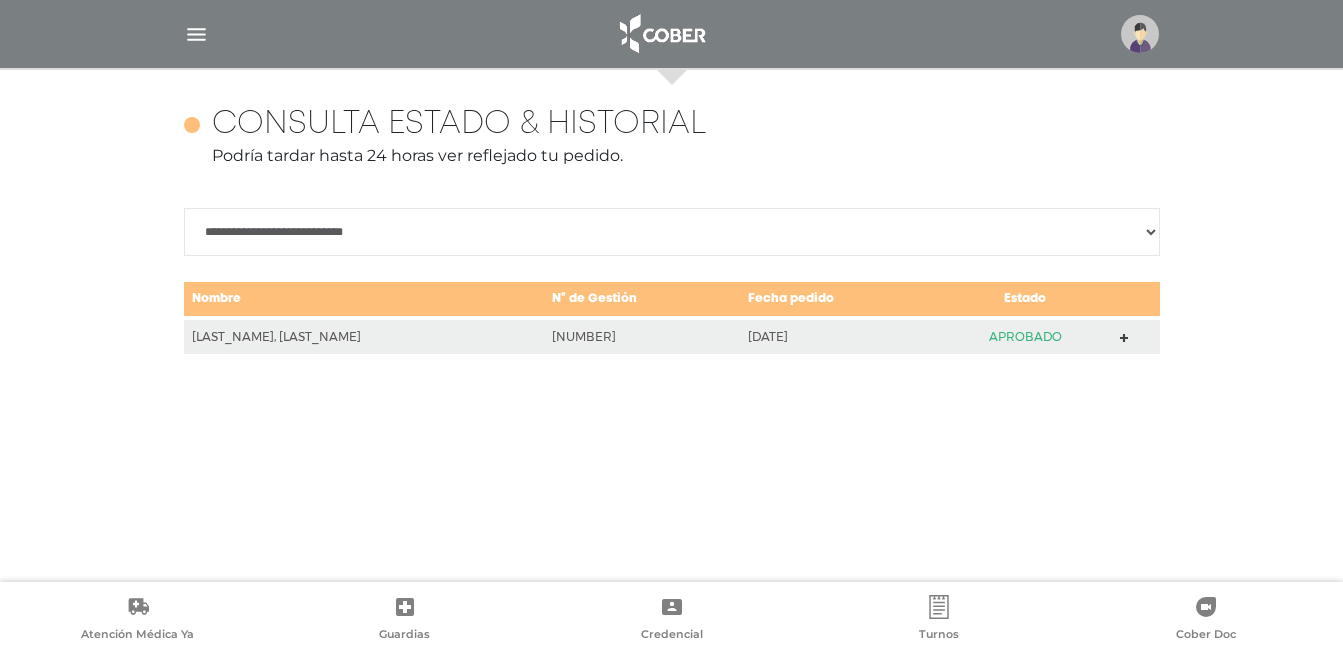 scroll, scrollTop: 868, scrollLeft: 0, axis: vertical 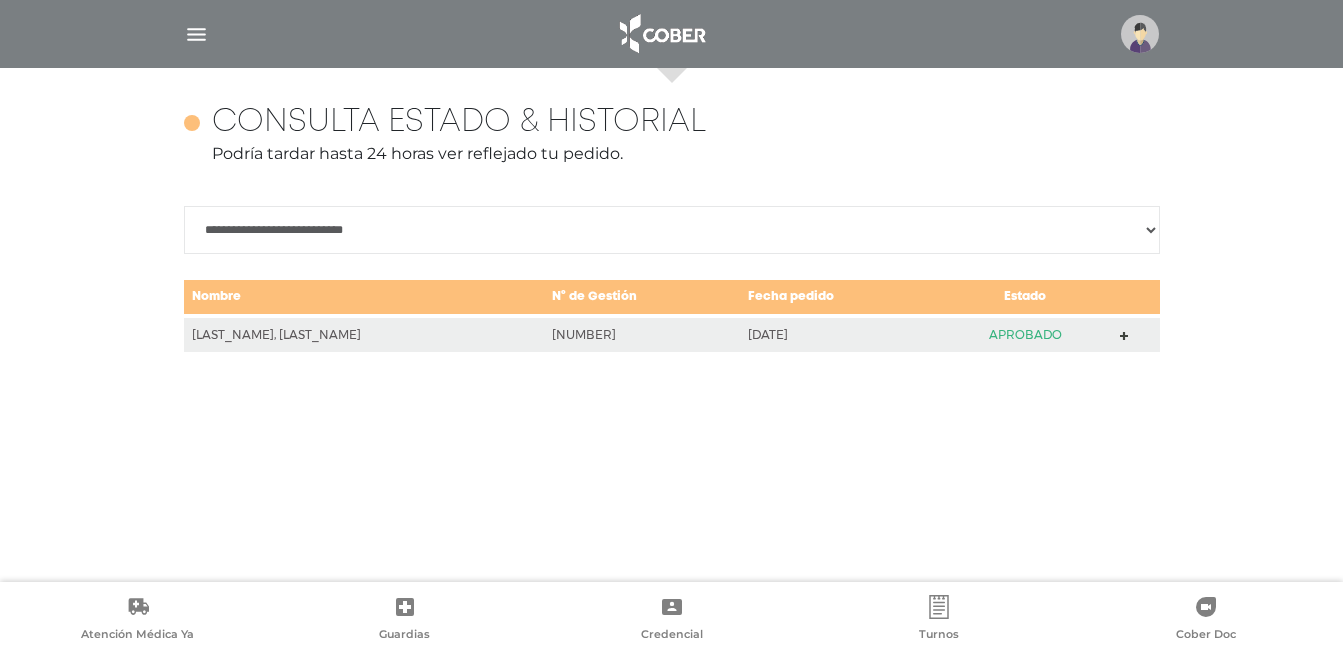 drag, startPoint x: 228, startPoint y: 150, endPoint x: 512, endPoint y: 149, distance: 284.00177 